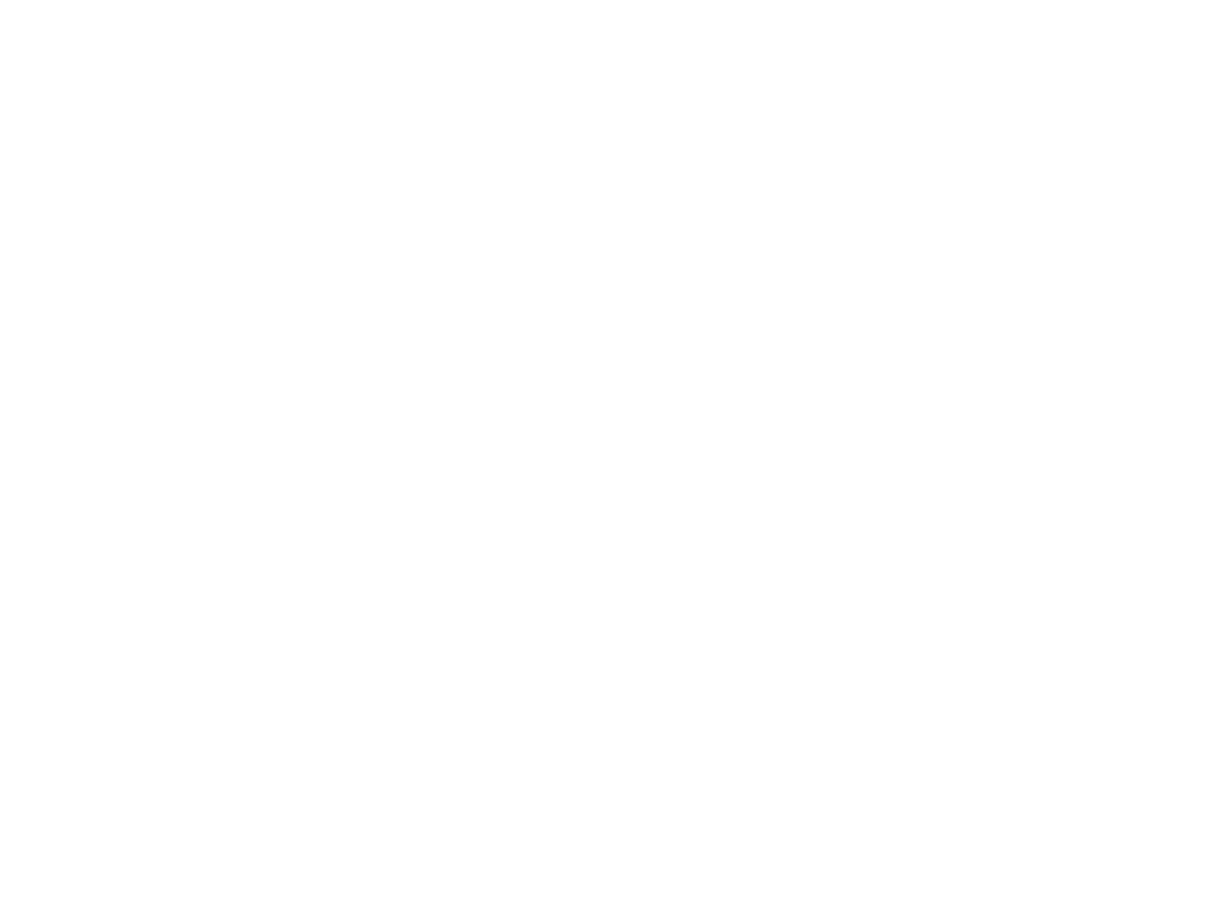 scroll, scrollTop: 0, scrollLeft: 0, axis: both 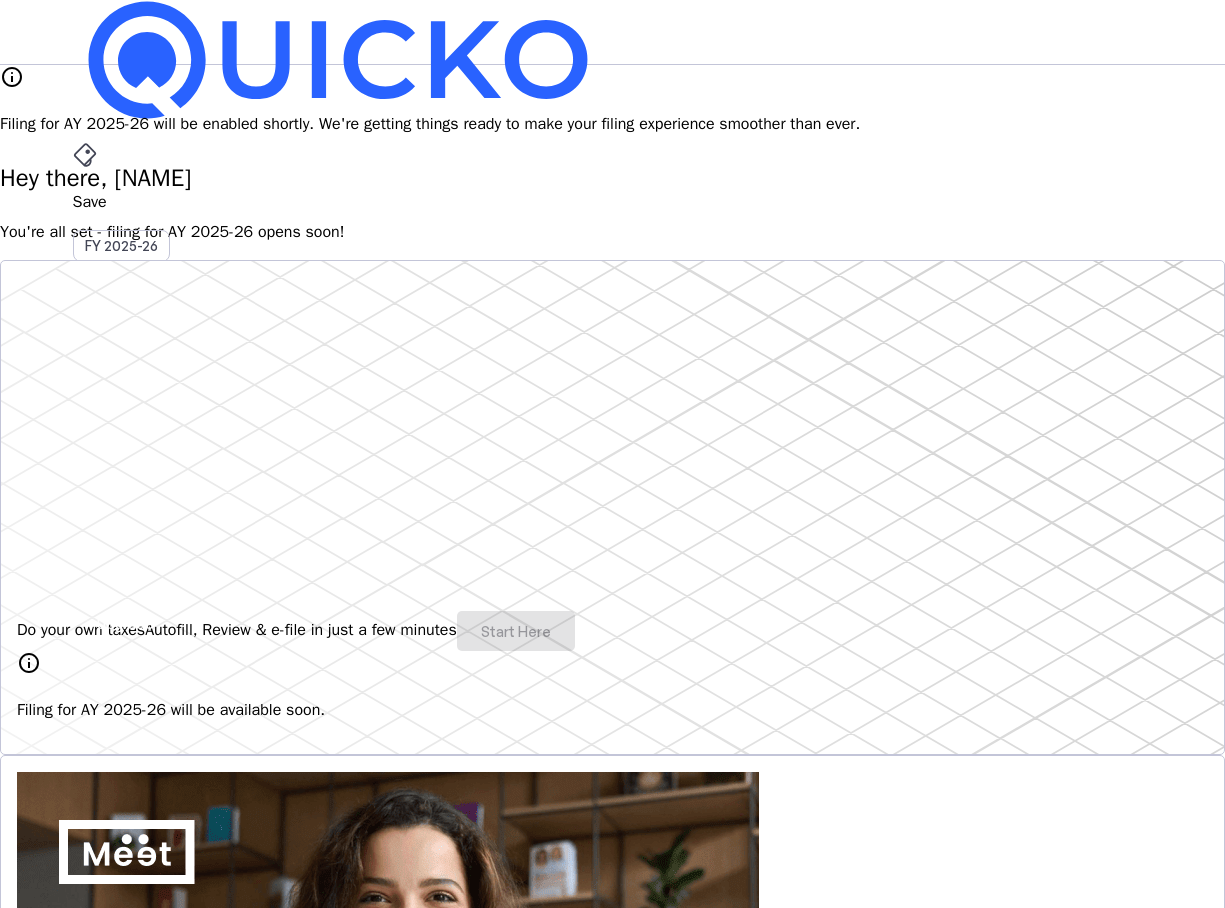 click on "File" at bounding box center [613, 408] 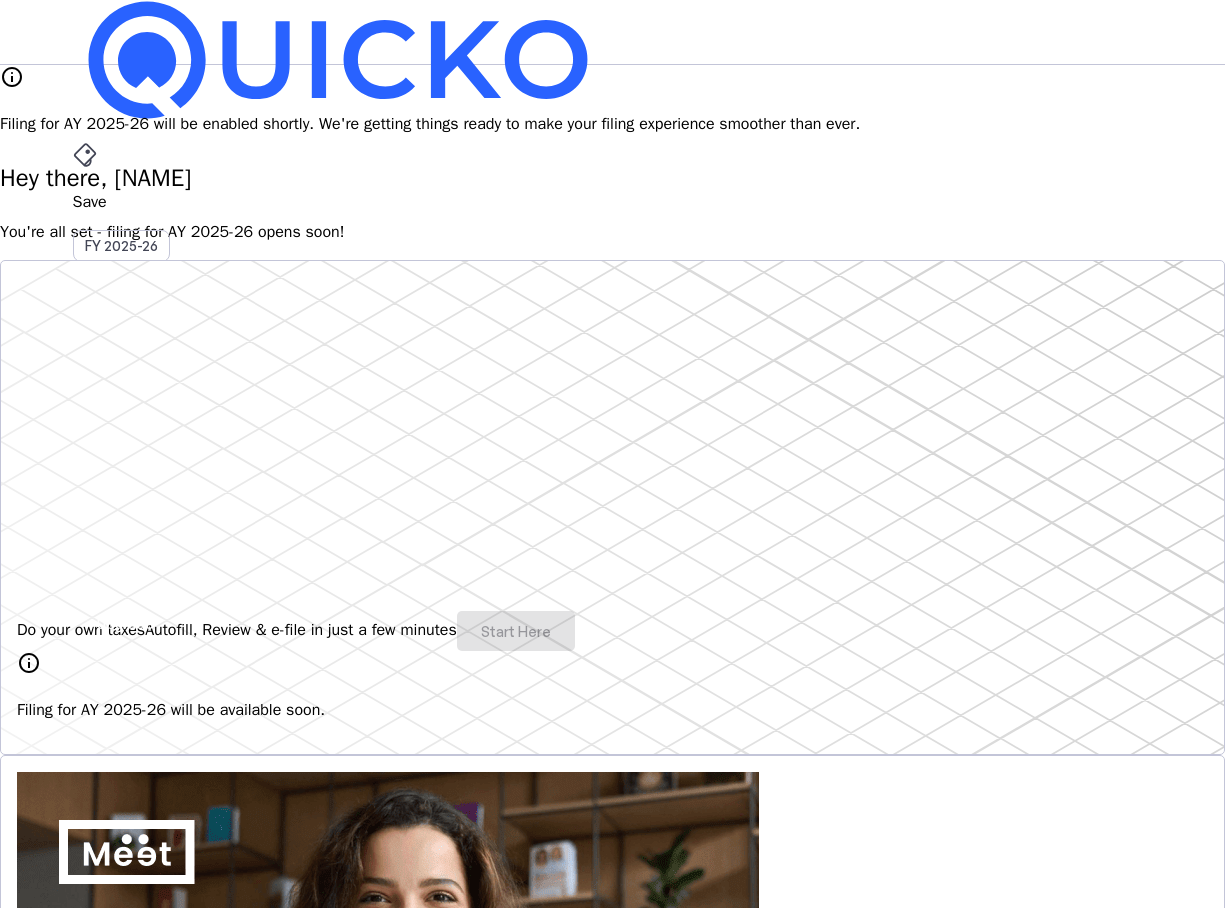 drag, startPoint x: 689, startPoint y: 37, endPoint x: 696, endPoint y: 178, distance: 141.17365 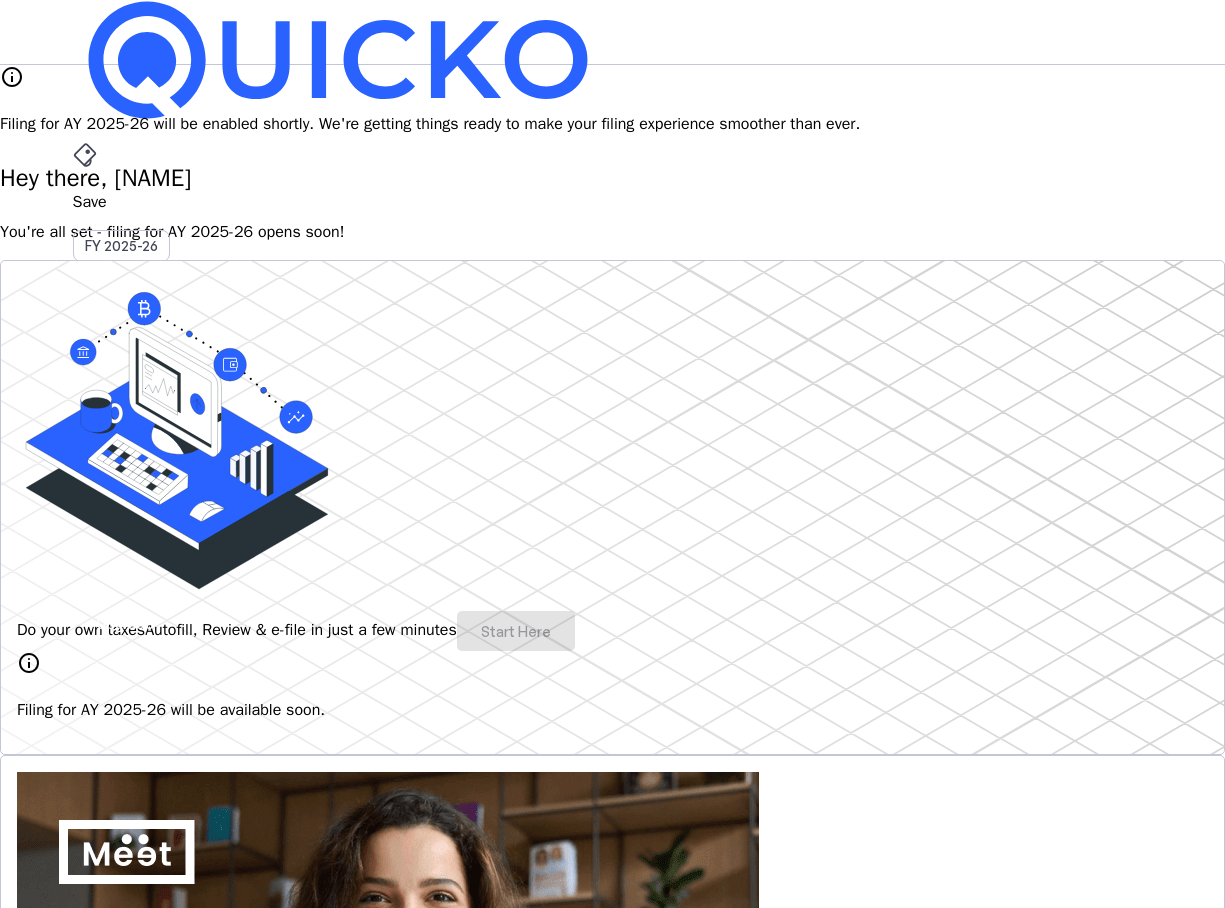 click on "Hey there, [NAME]" at bounding box center (612, 178) 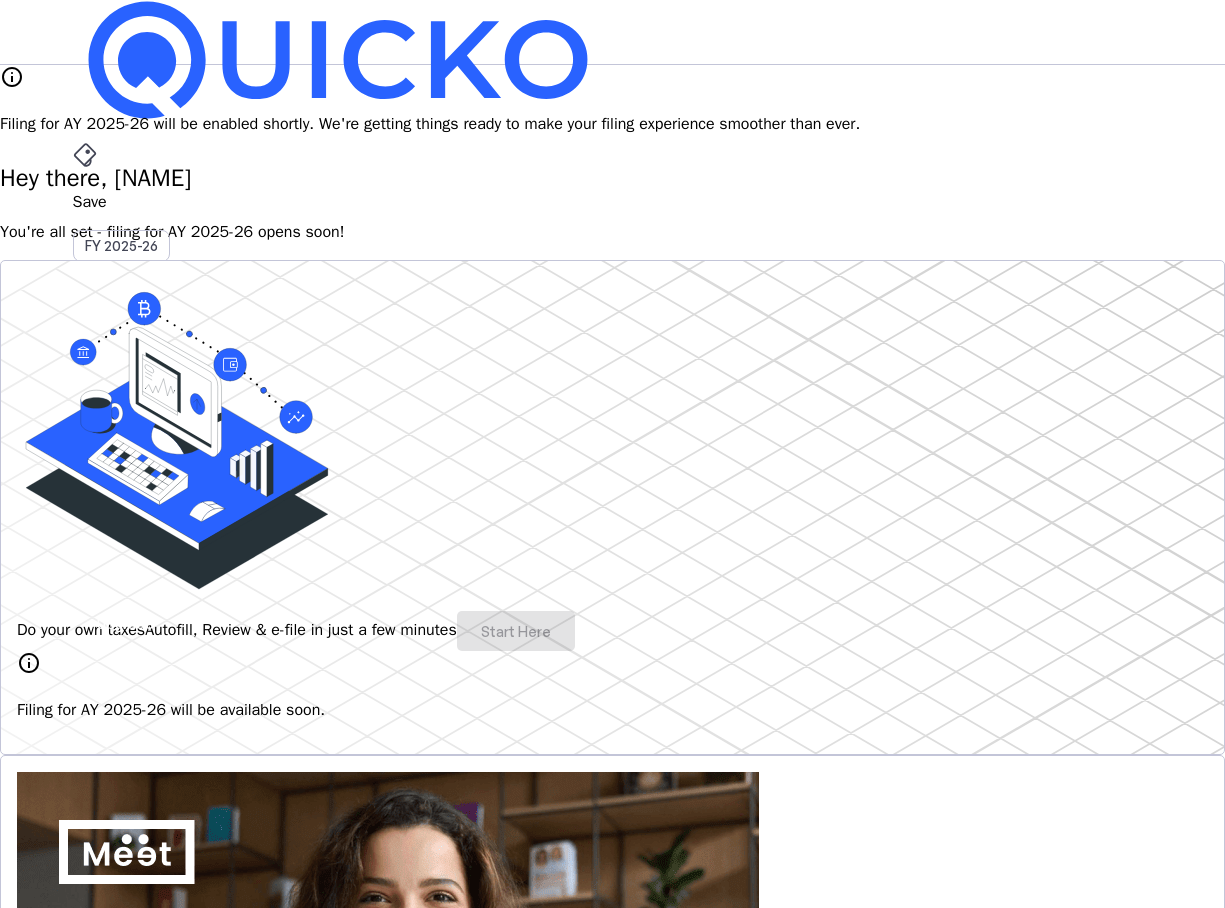 click on "Save" at bounding box center (613, 202) 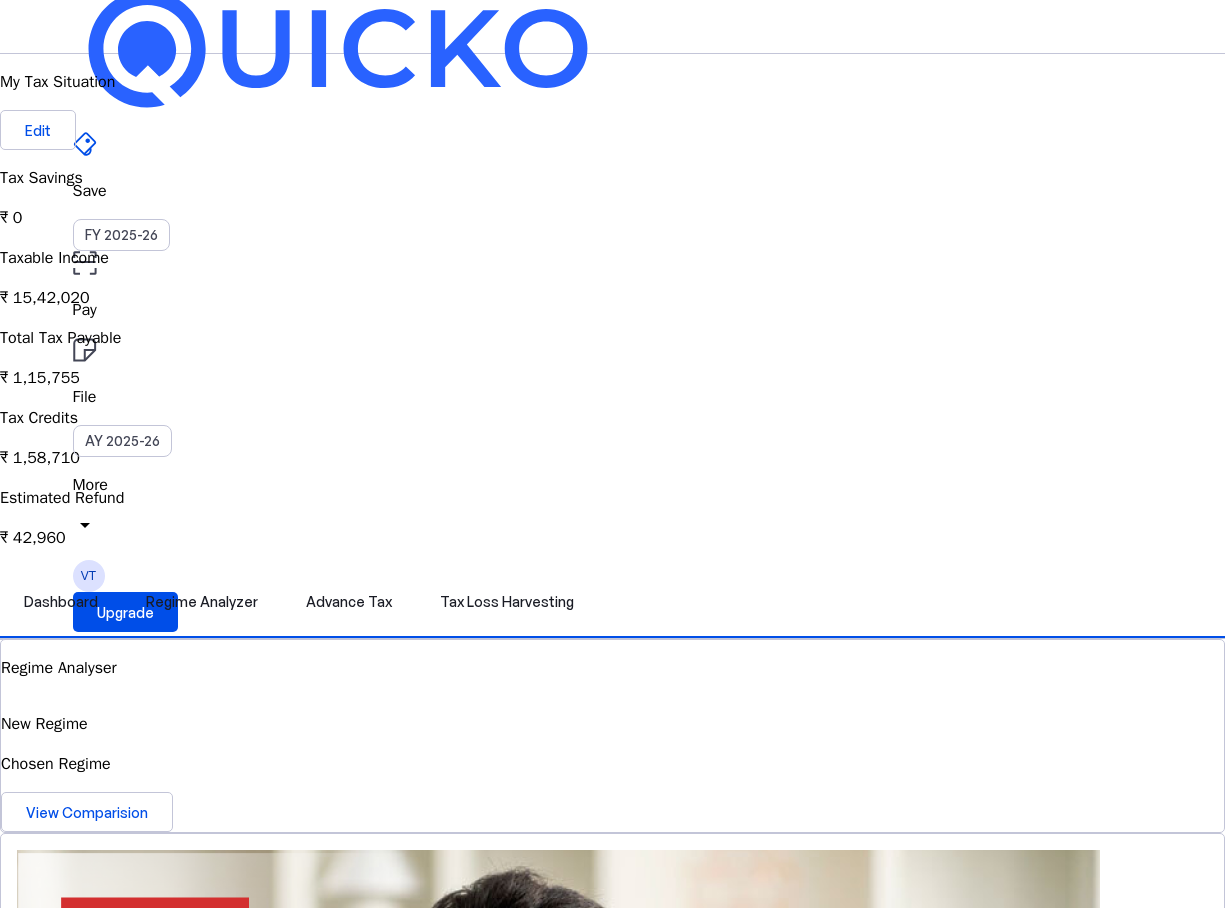 scroll, scrollTop: 0, scrollLeft: 0, axis: both 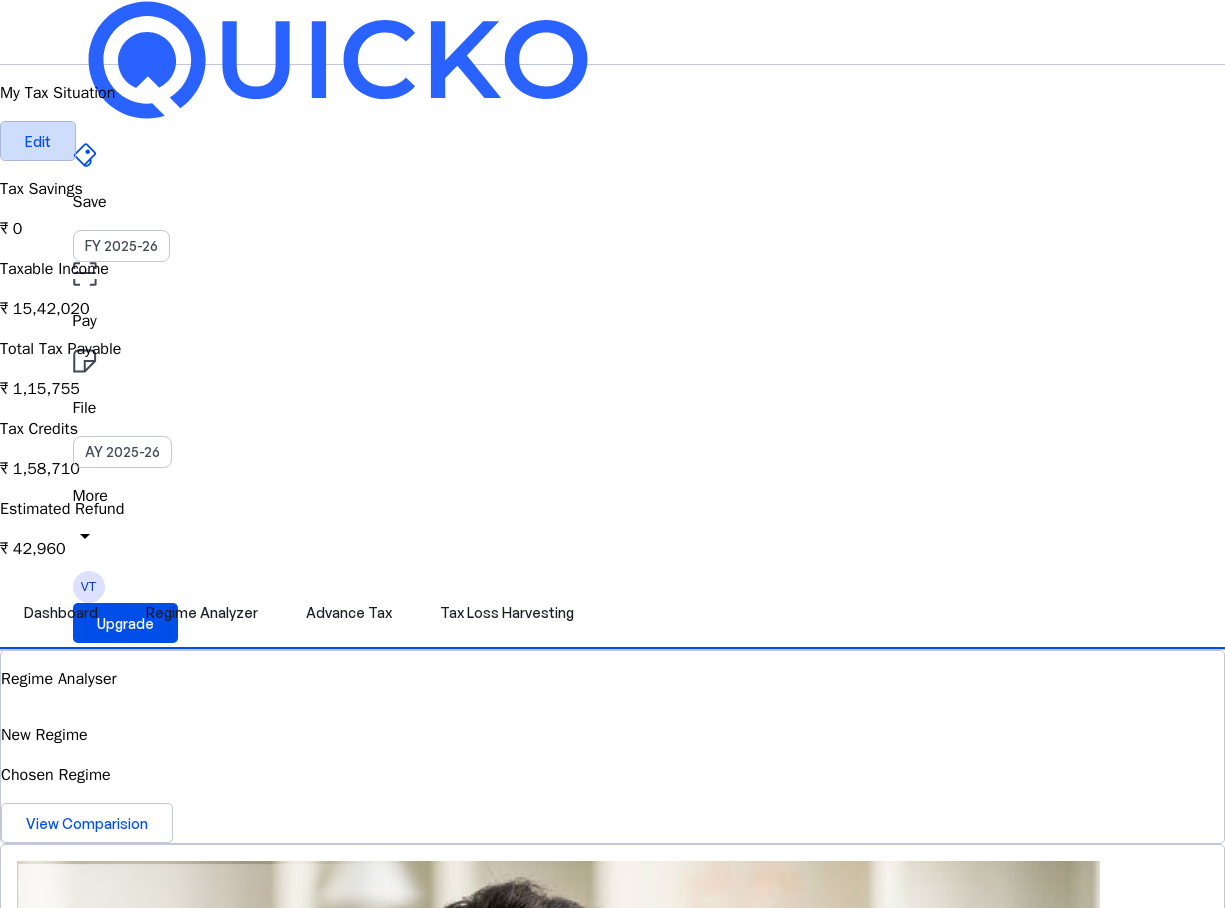 click on "Edit" at bounding box center [38, 141] 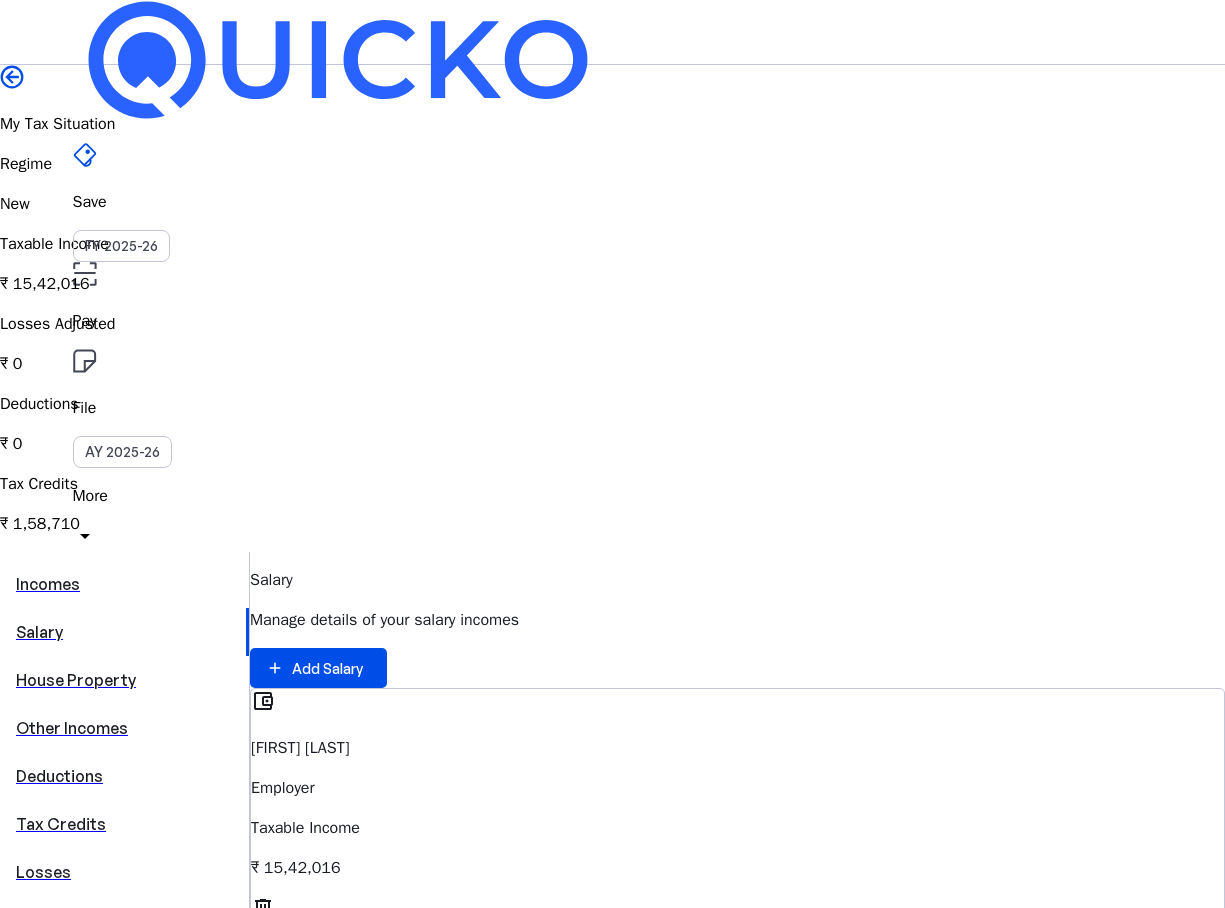 click on "Other Incomes" at bounding box center (124, 728) 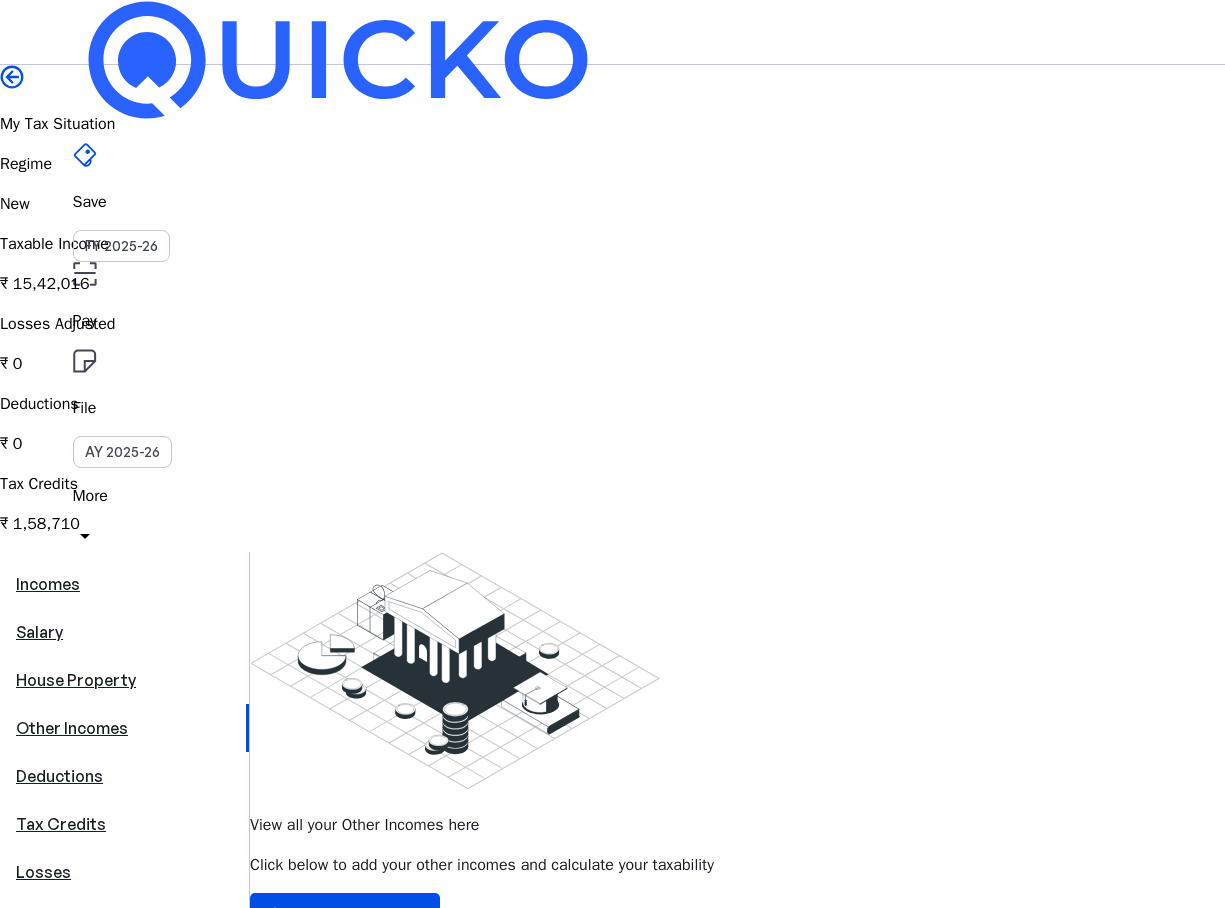 click on "Deductions" at bounding box center (124, 776) 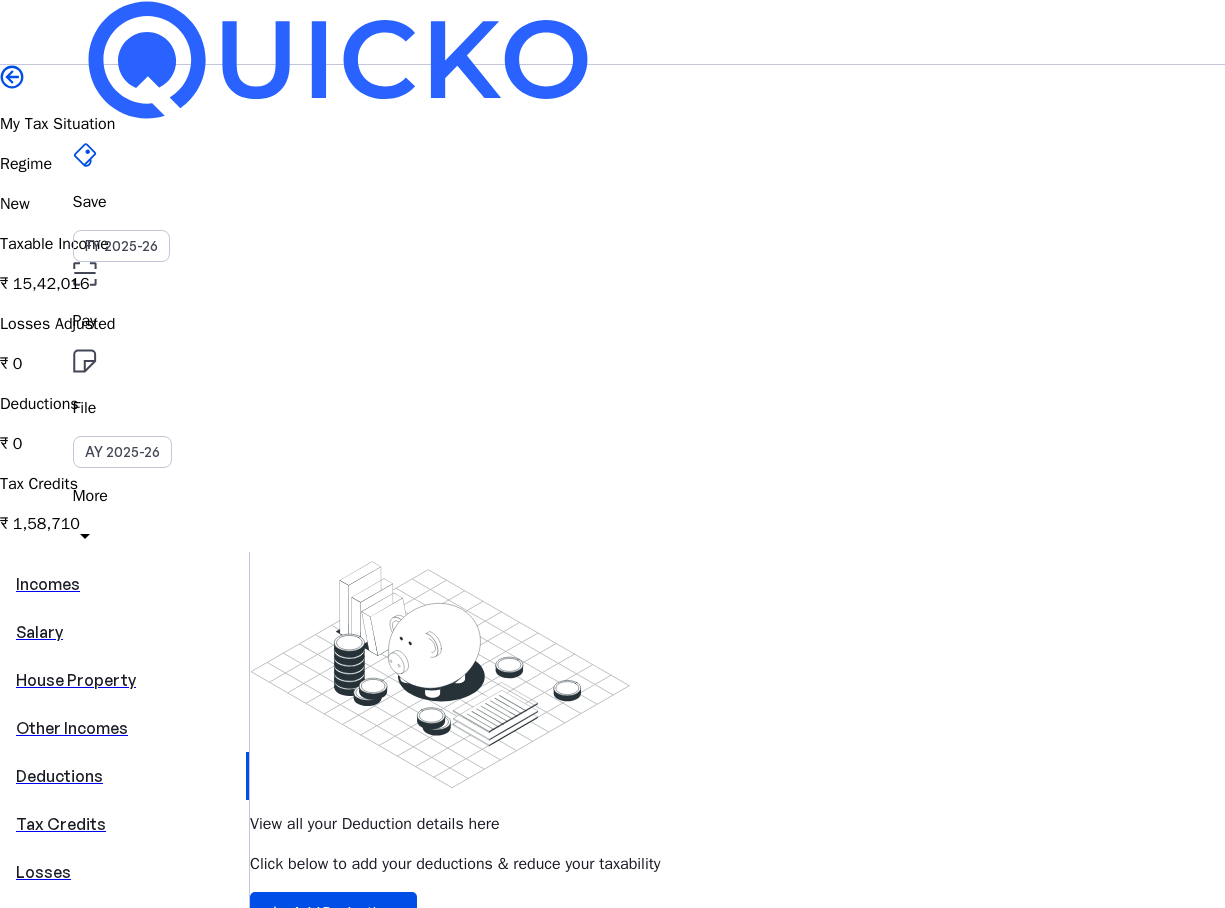 click on "Tax Credits" at bounding box center (124, 824) 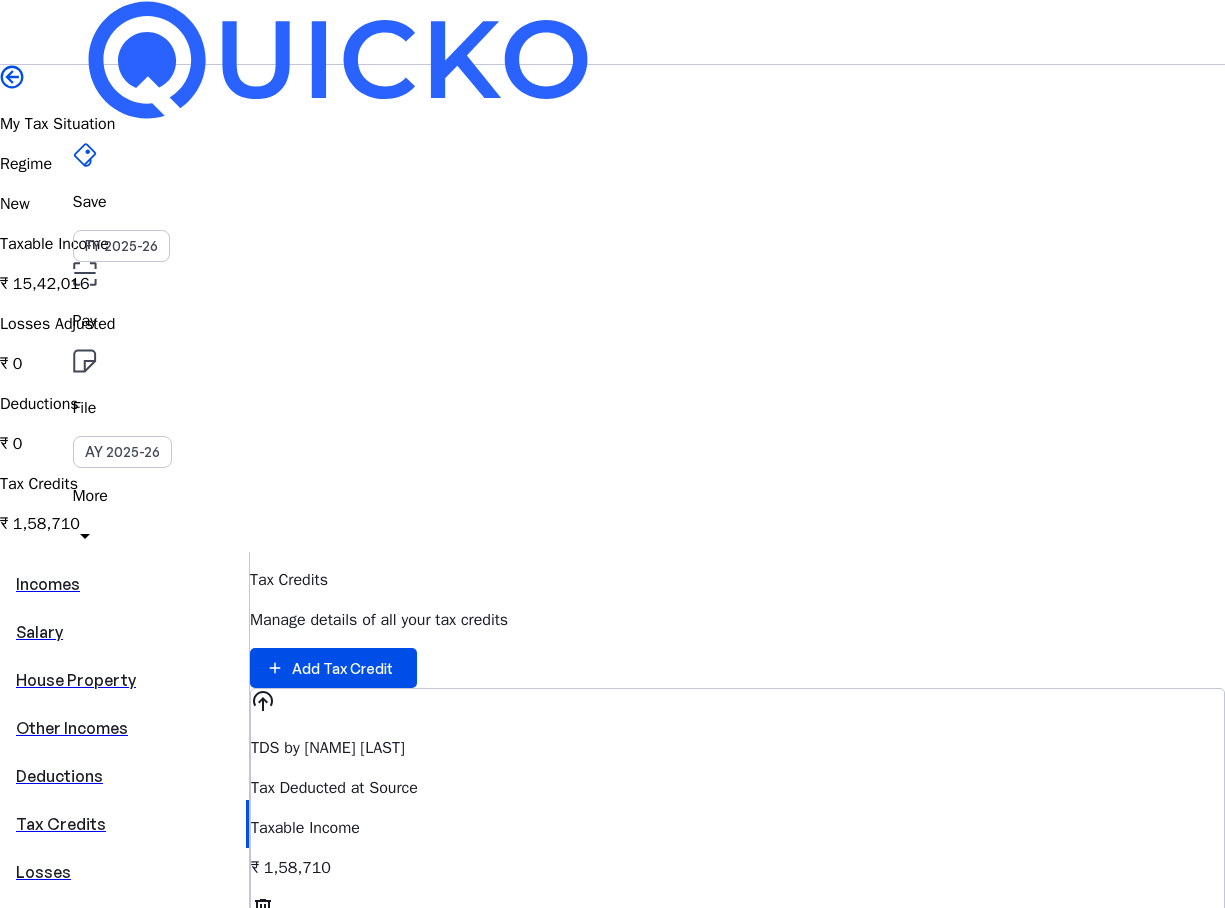 click on "Losses" at bounding box center [124, 872] 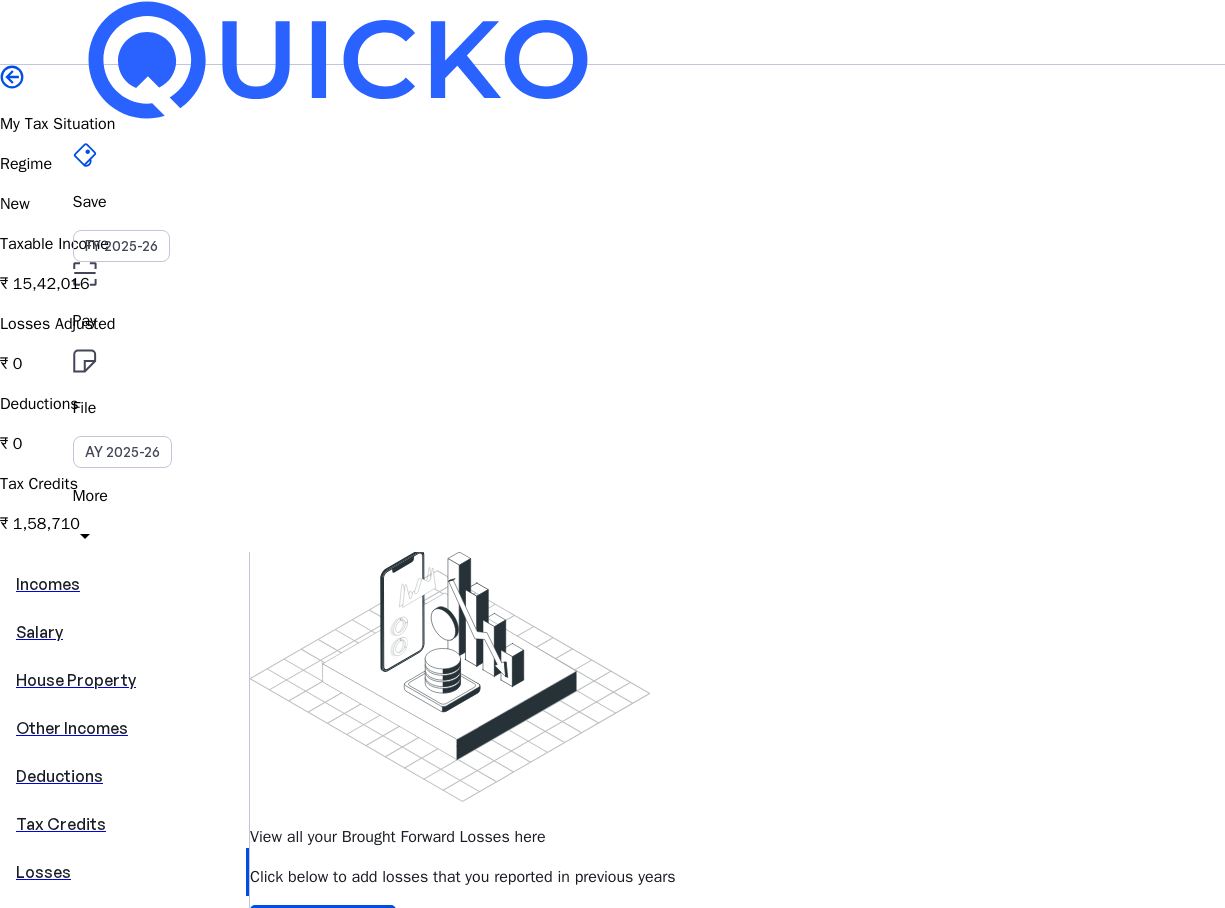 click on "Tax Credits" at bounding box center (124, 824) 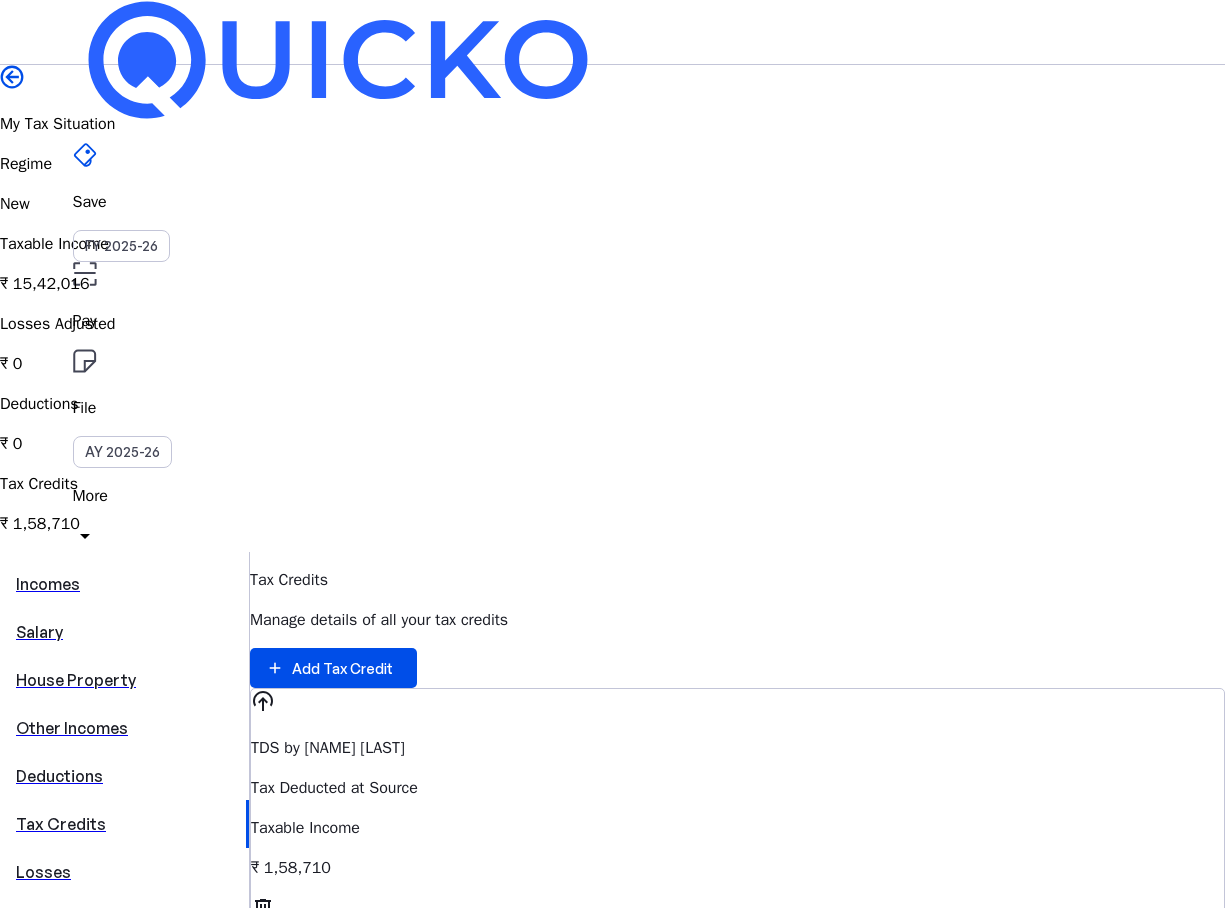 click on "Deductions" at bounding box center [124, 776] 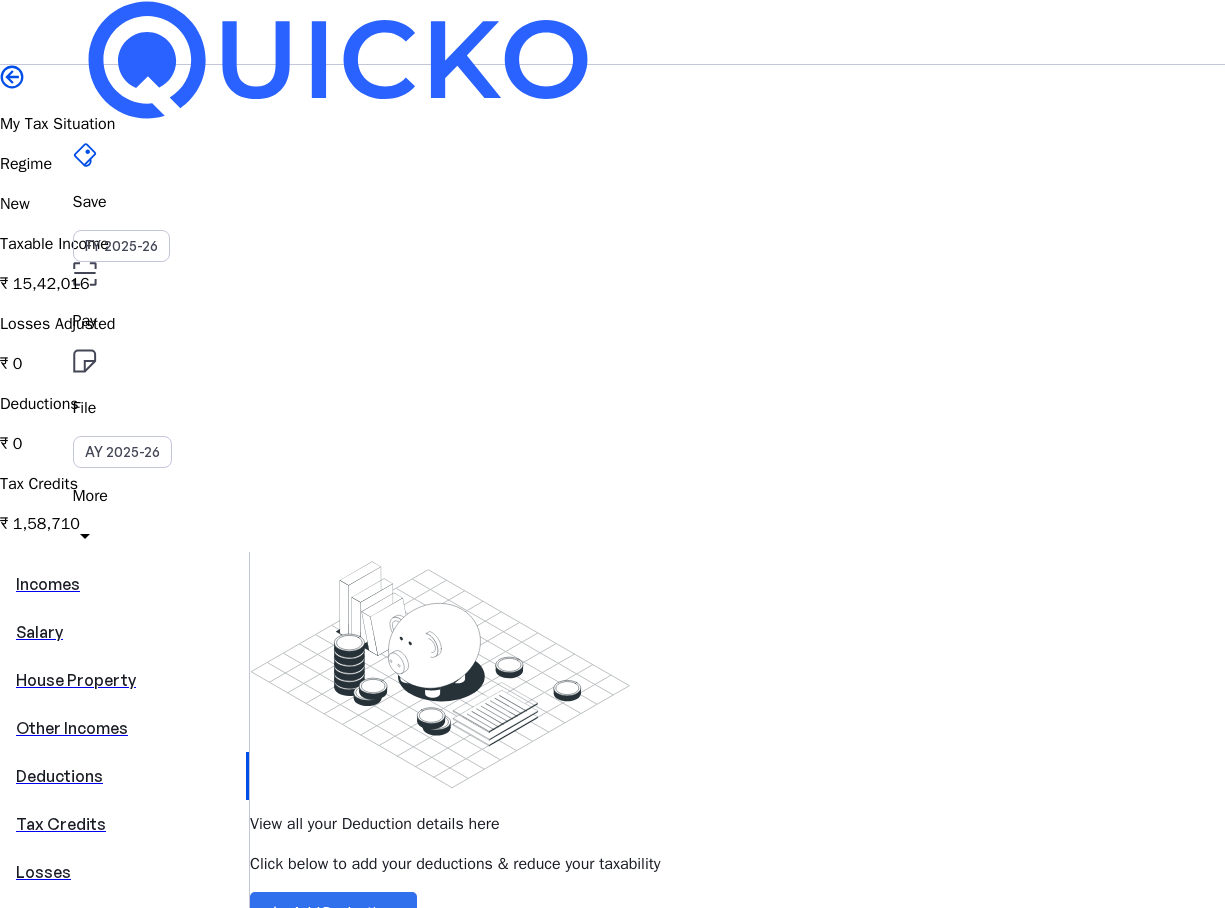 click at bounding box center [333, 912] 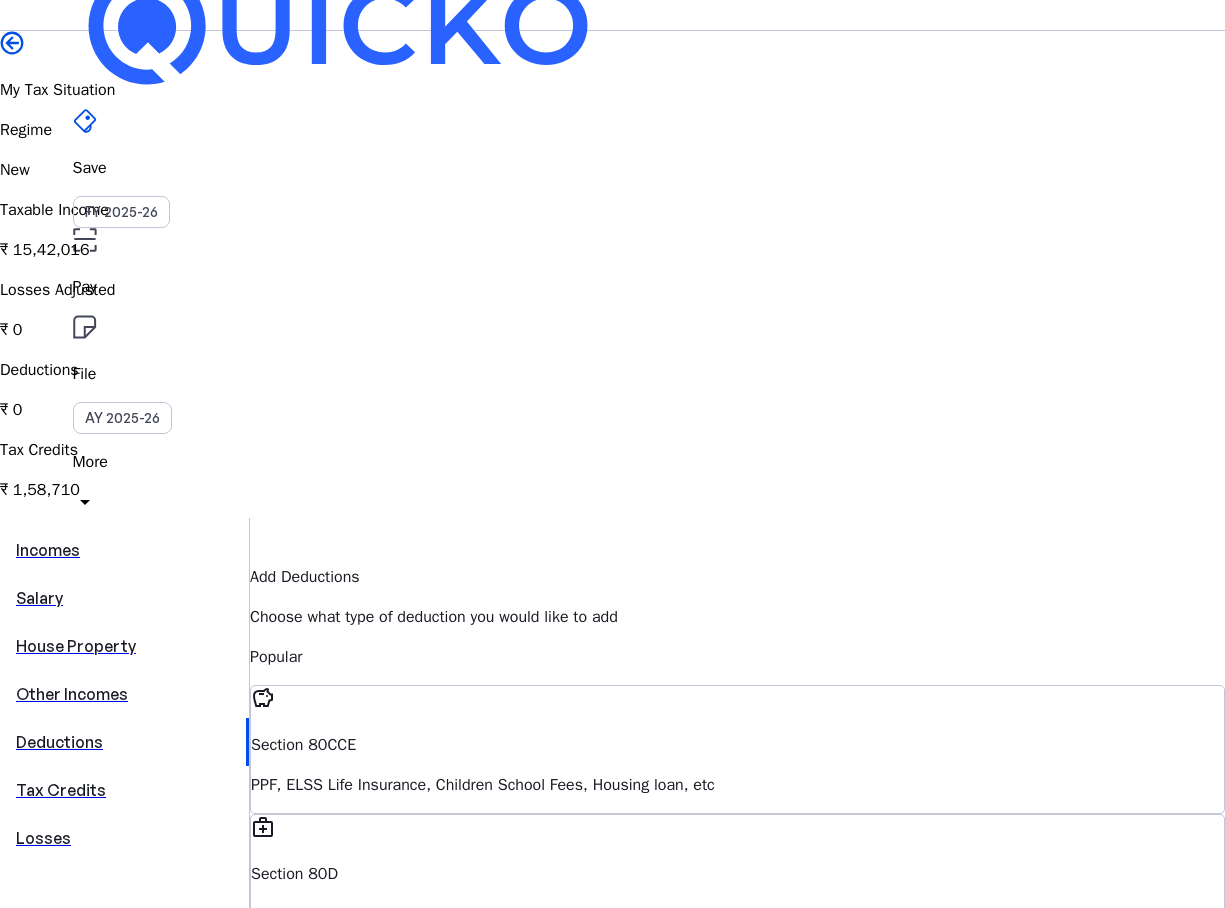 scroll, scrollTop: 0, scrollLeft: 0, axis: both 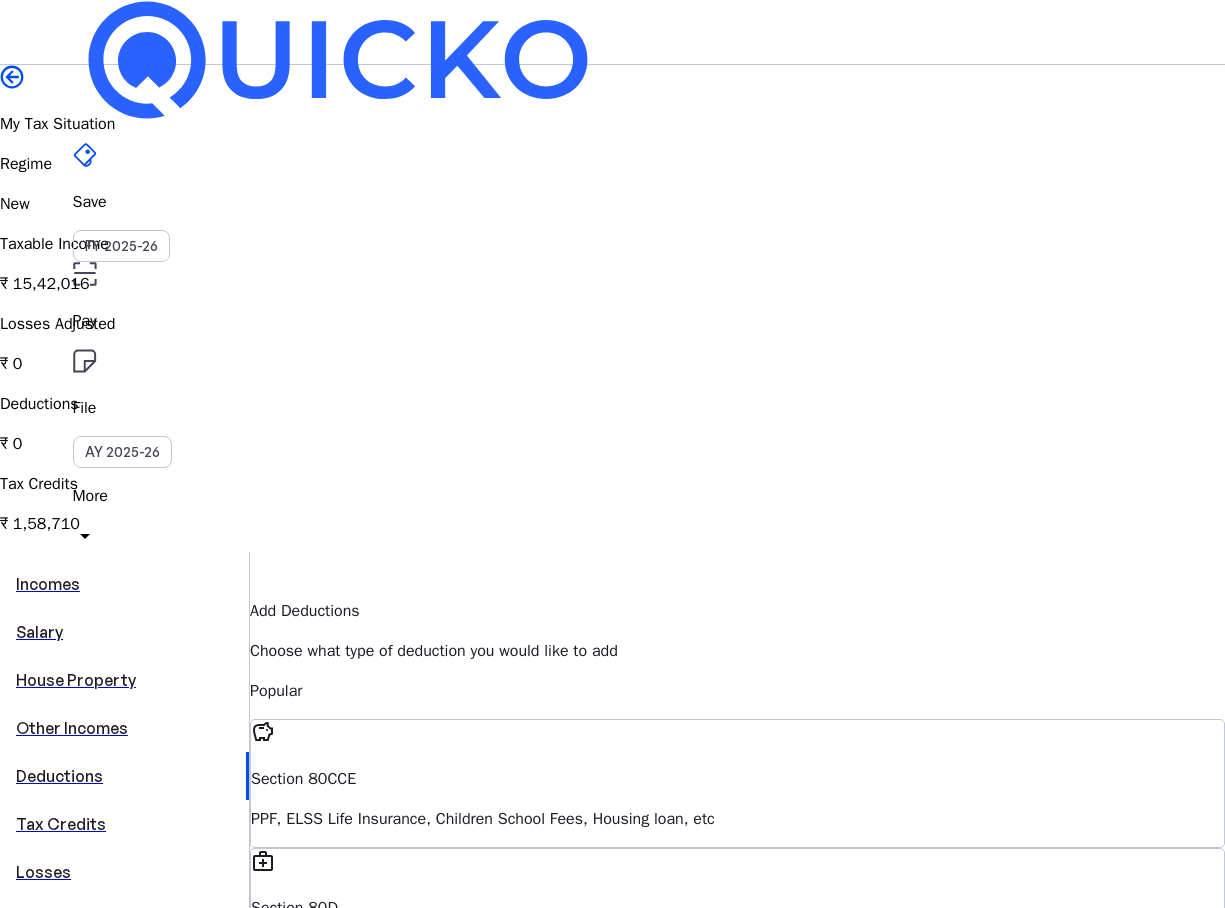 click on "More" at bounding box center [613, 496] 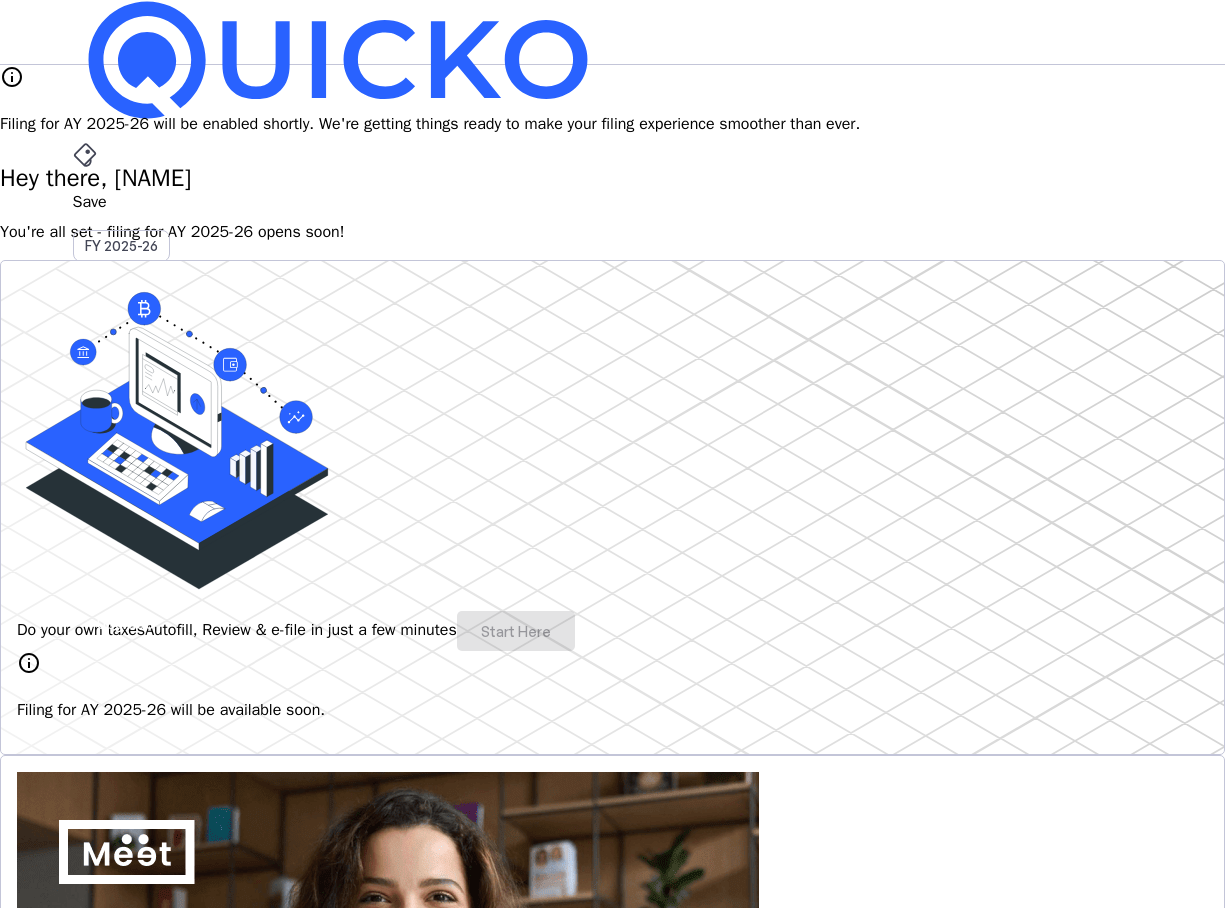 drag, startPoint x: 694, startPoint y: 37, endPoint x: 931, endPoint y: 160, distance: 267.01685 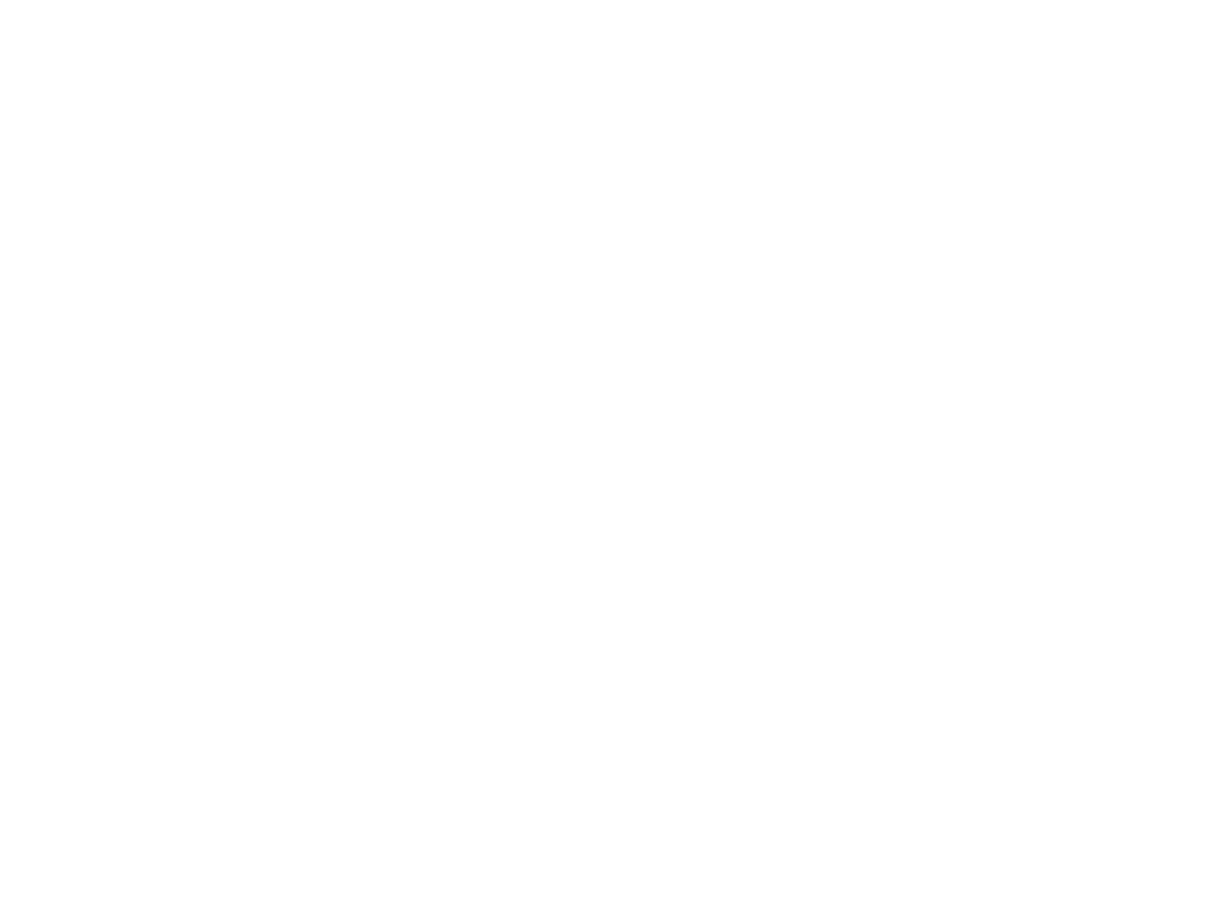 scroll, scrollTop: 0, scrollLeft: 0, axis: both 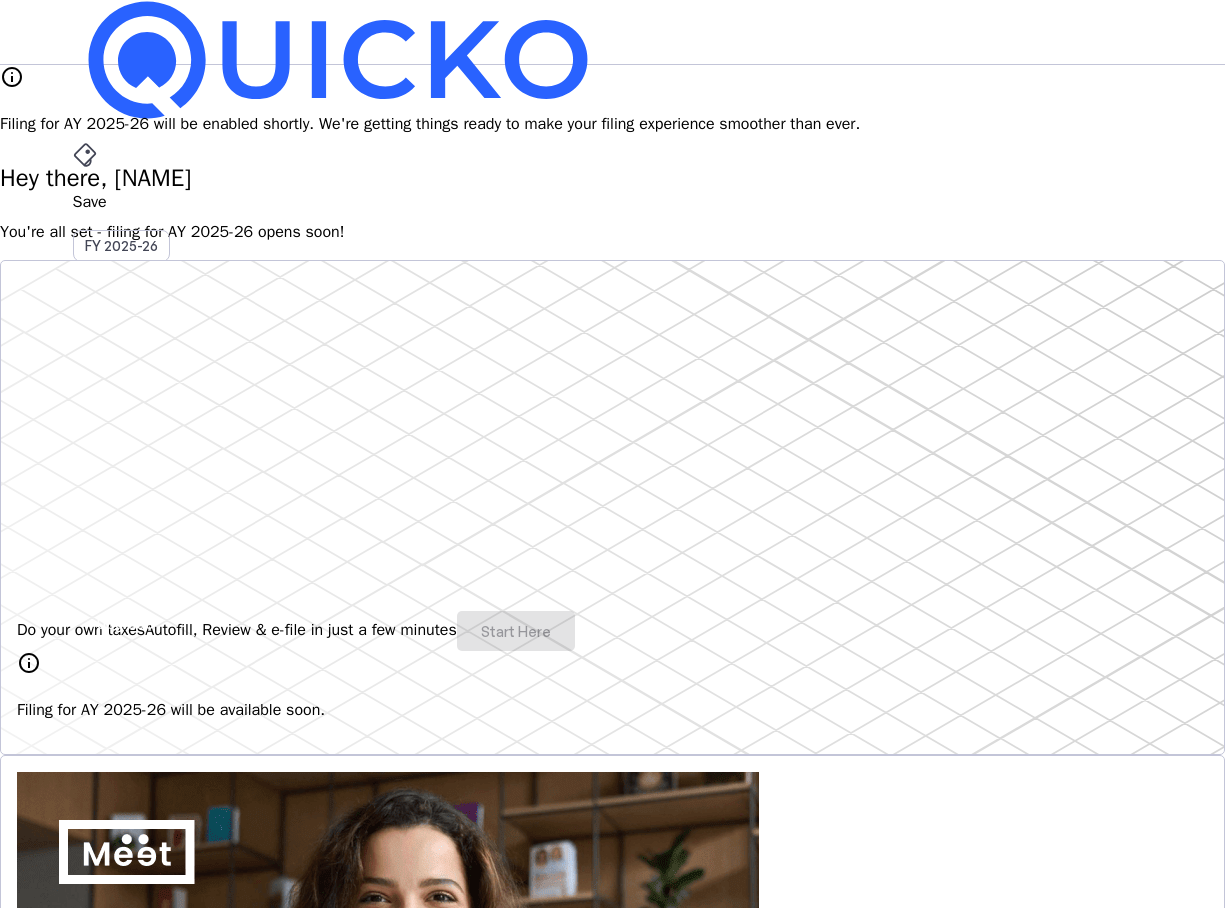 click on "Save FY [YEAR] Pay File AY [YEAR] More arrow_drop_down VT Upgrade" at bounding box center (613, 32) 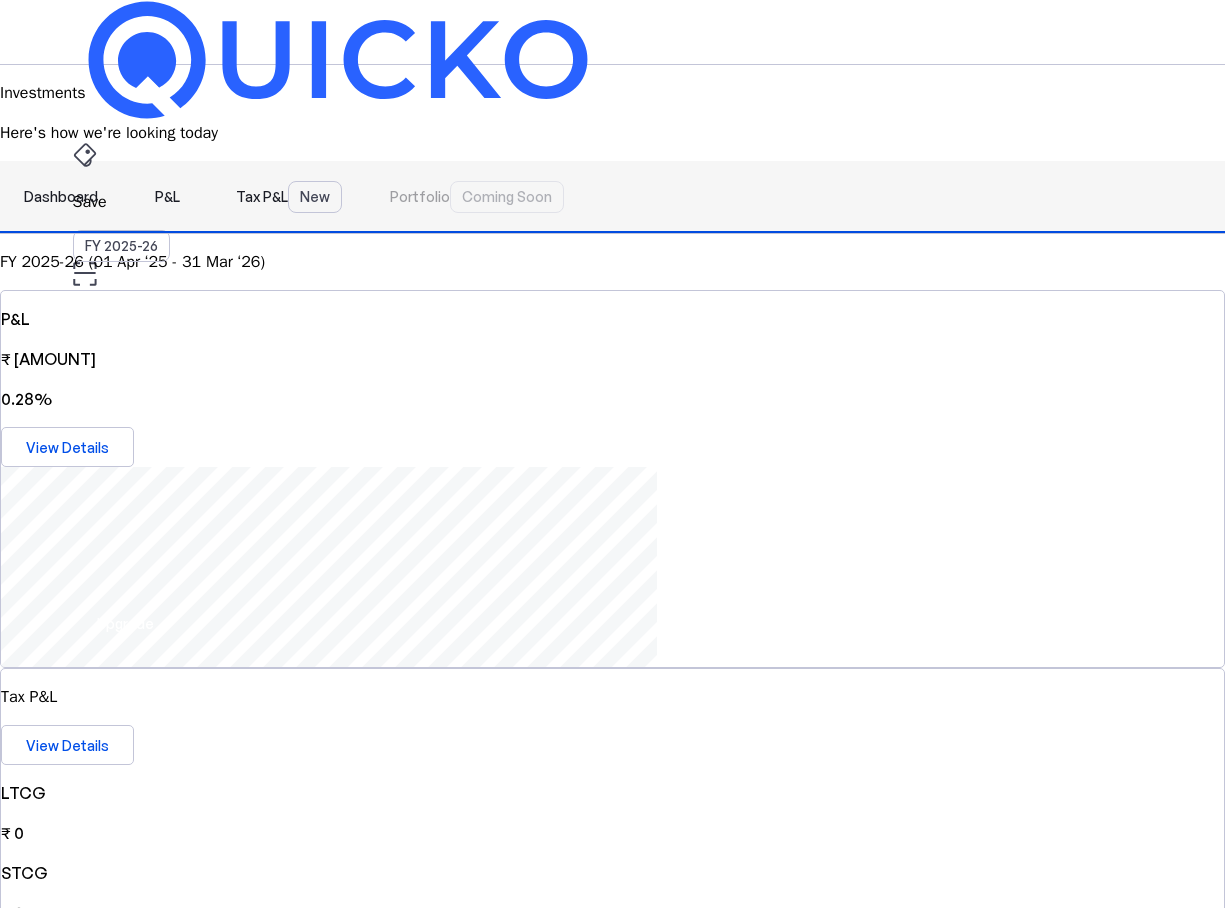 click on "P&L" at bounding box center [167, 197] 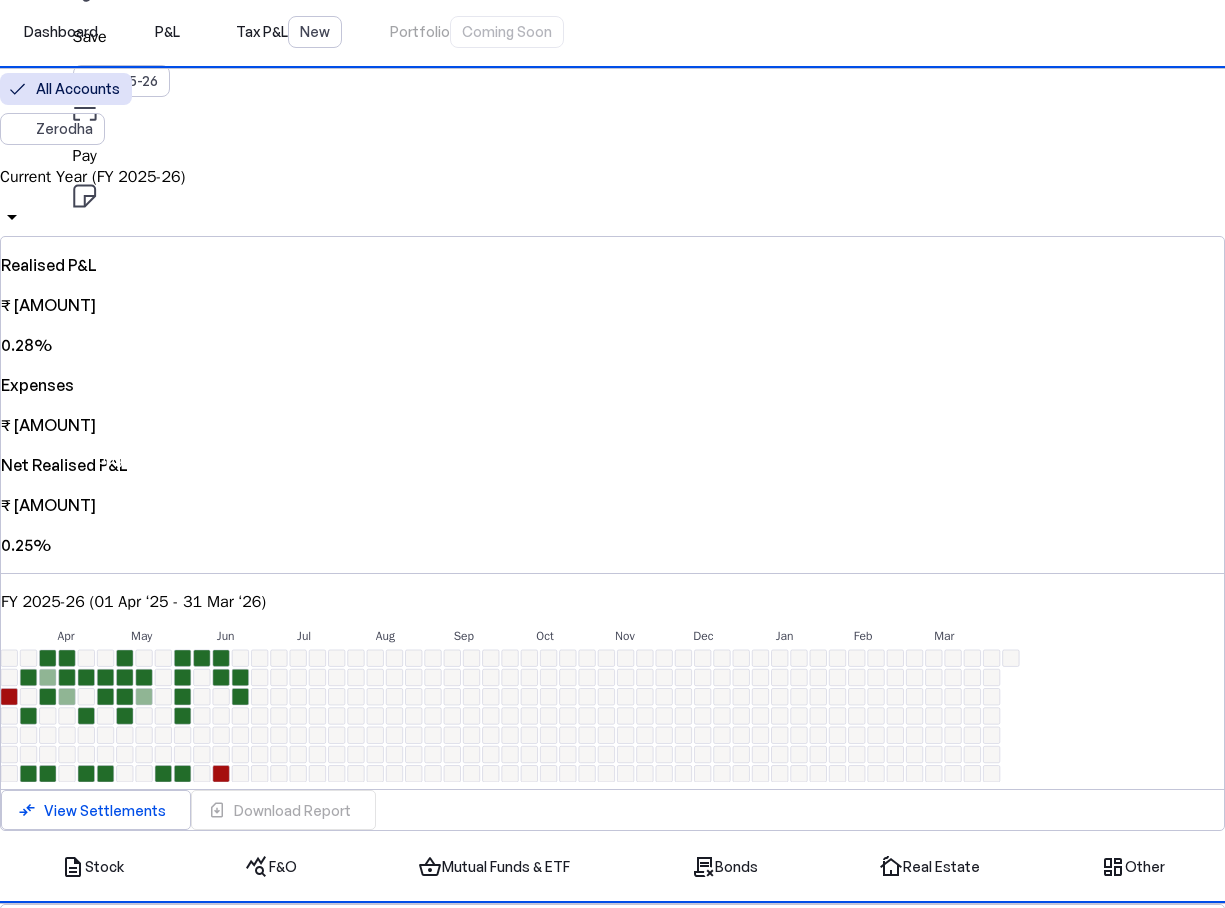 scroll, scrollTop: 0, scrollLeft: 0, axis: both 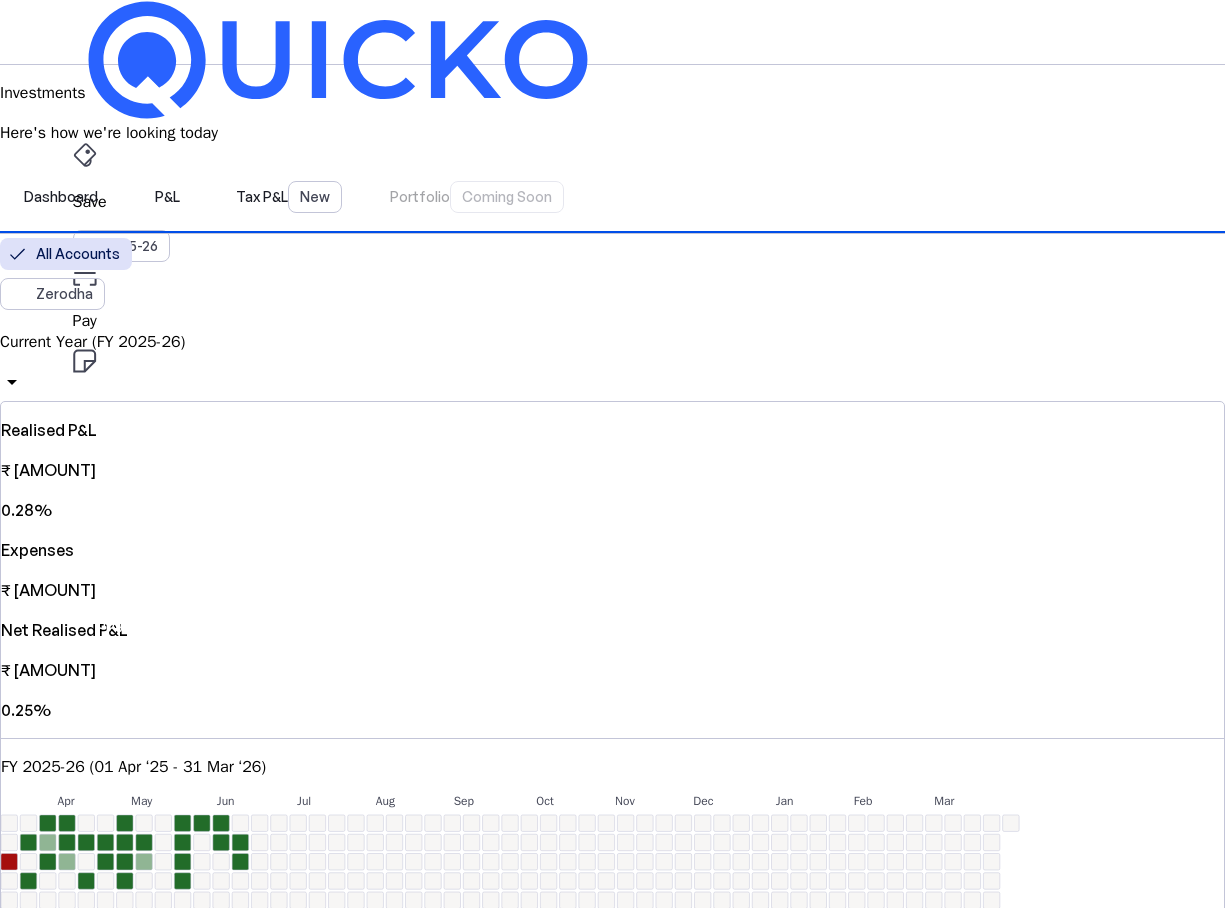 click on "Current Year (FY 2025-26)" at bounding box center [612, 342] 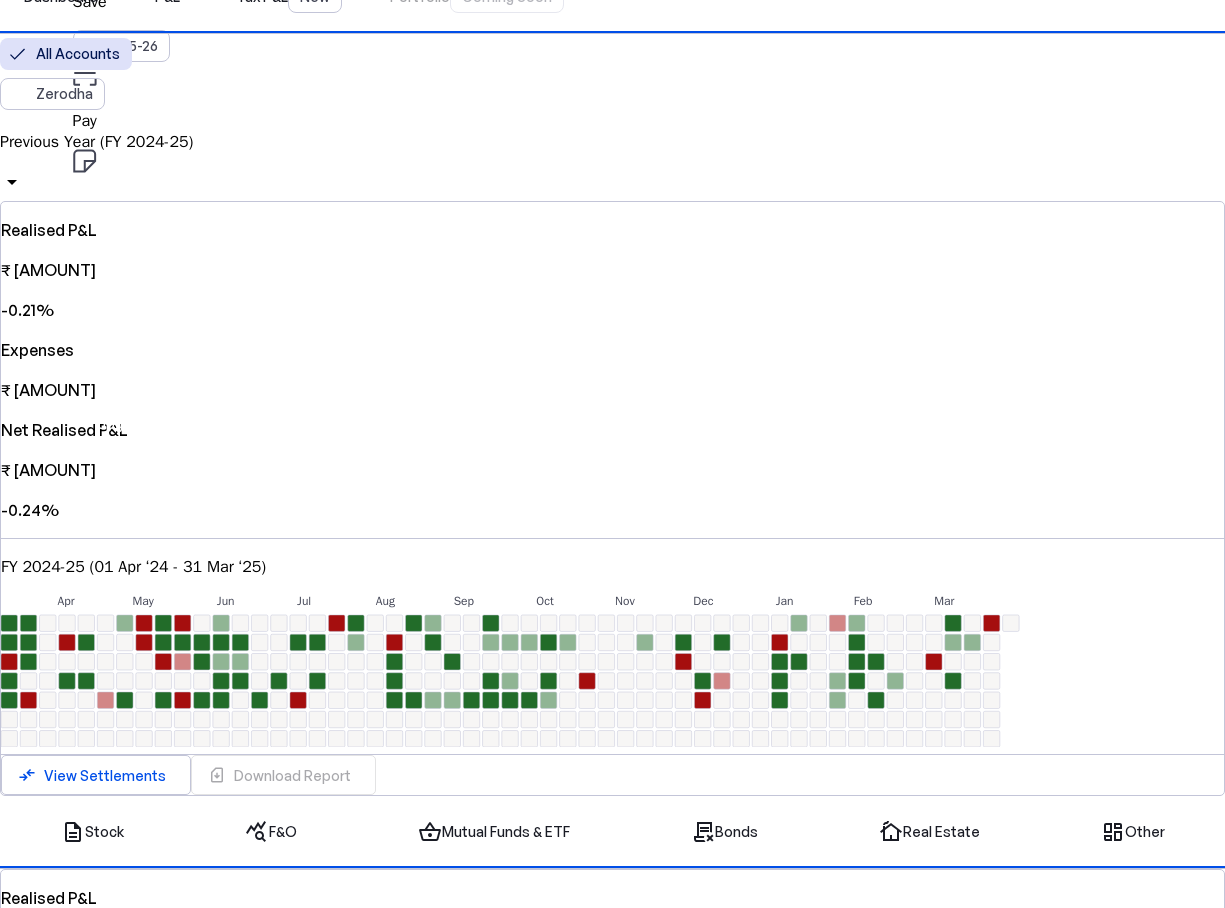 scroll, scrollTop: 0, scrollLeft: 0, axis: both 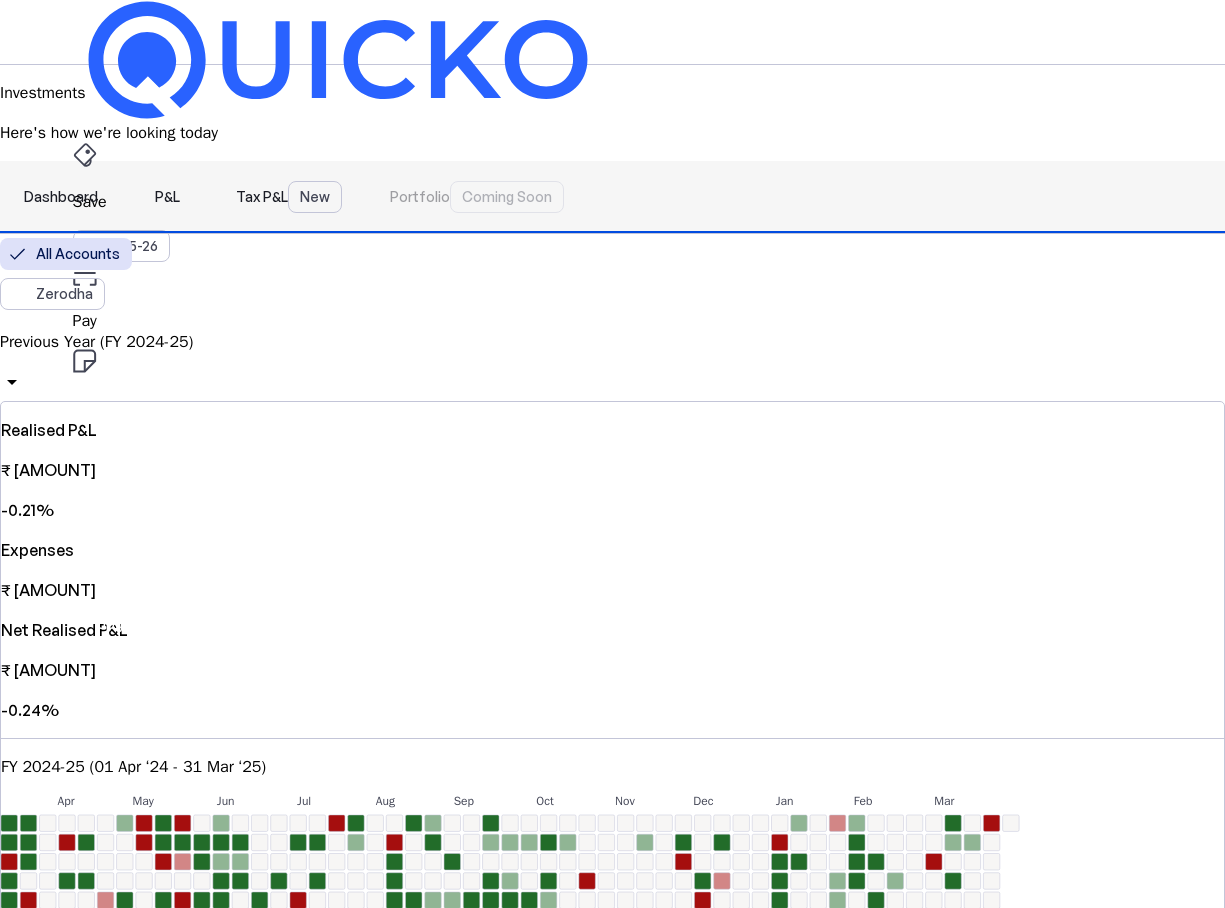 click on "Tax P&L  New" at bounding box center (289, 197) 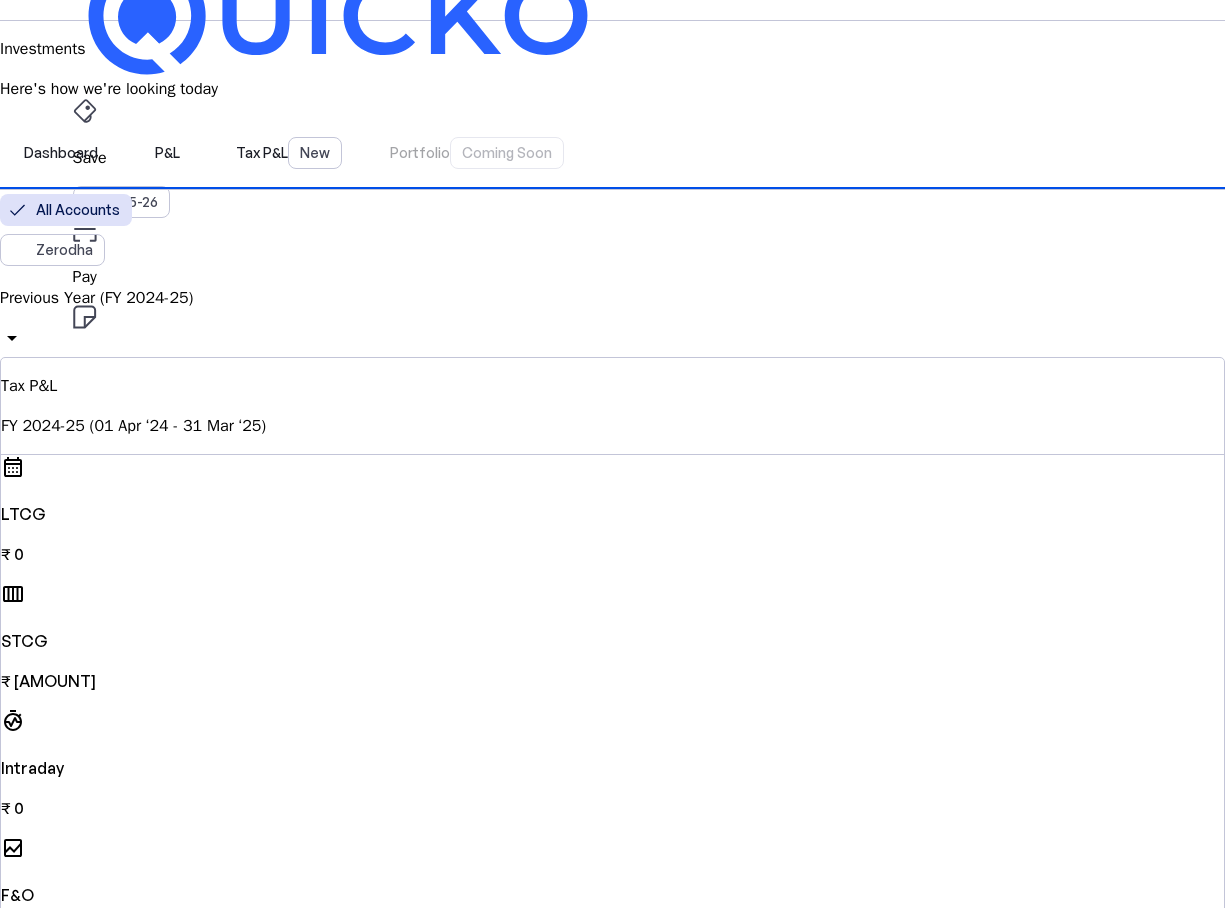 scroll, scrollTop: 0, scrollLeft: 0, axis: both 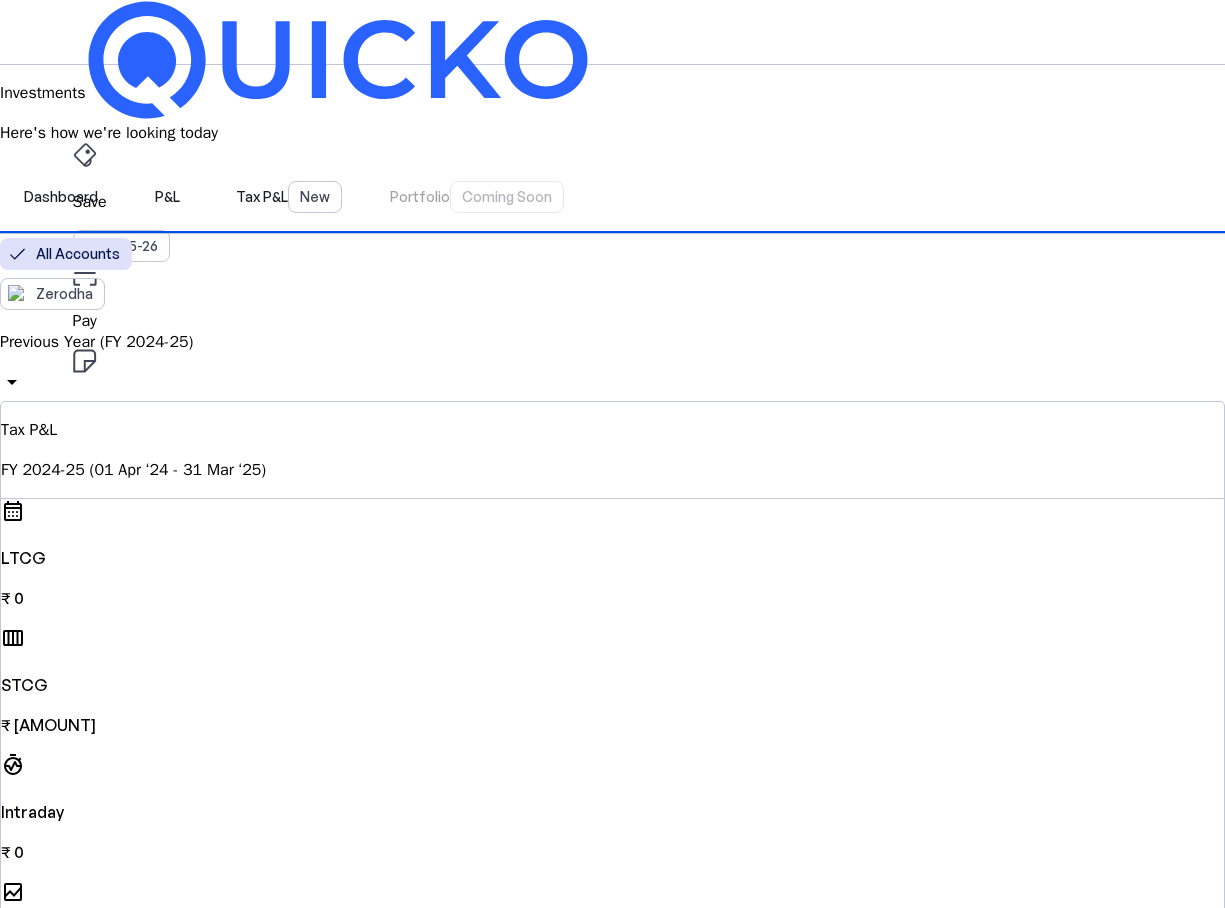 click on "File" at bounding box center (613, 202) 